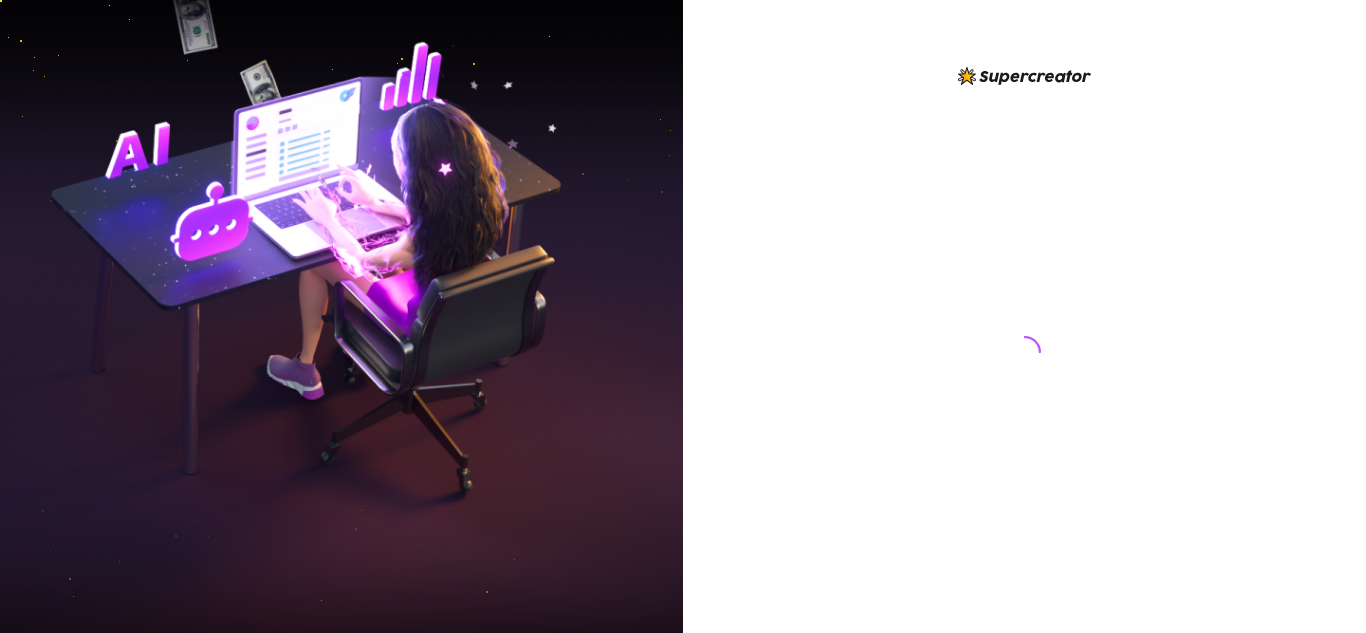 scroll, scrollTop: 0, scrollLeft: 0, axis: both 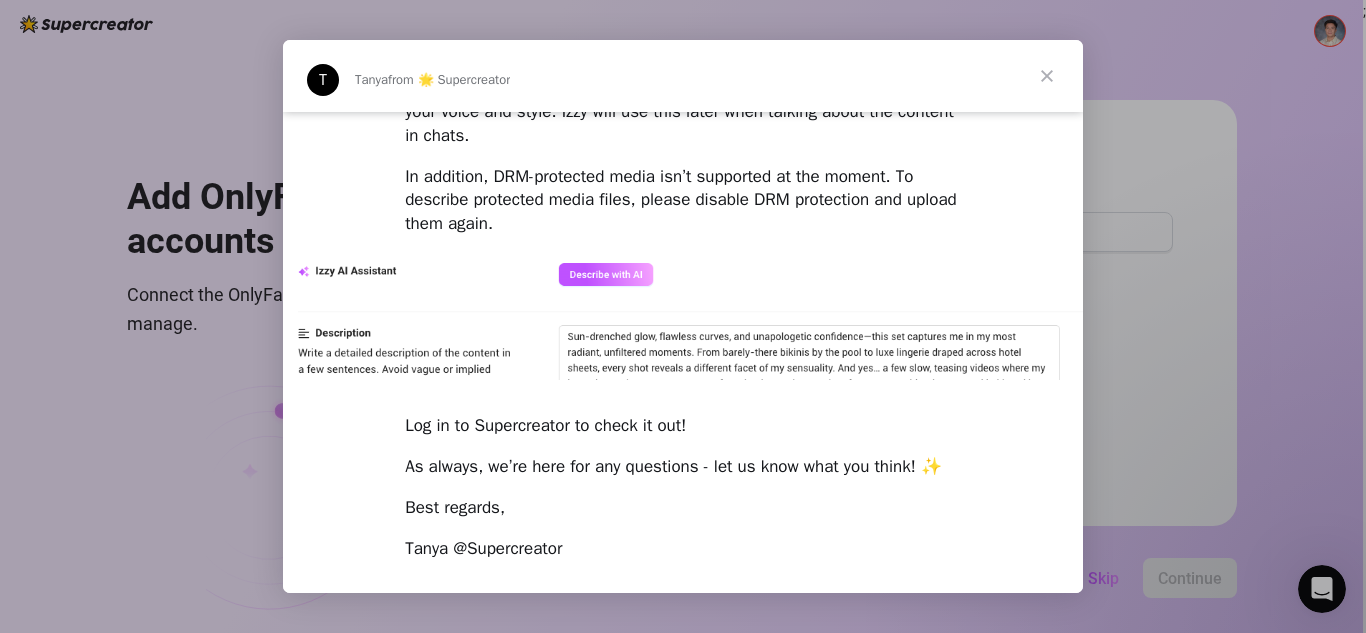 click at bounding box center (683, 316) 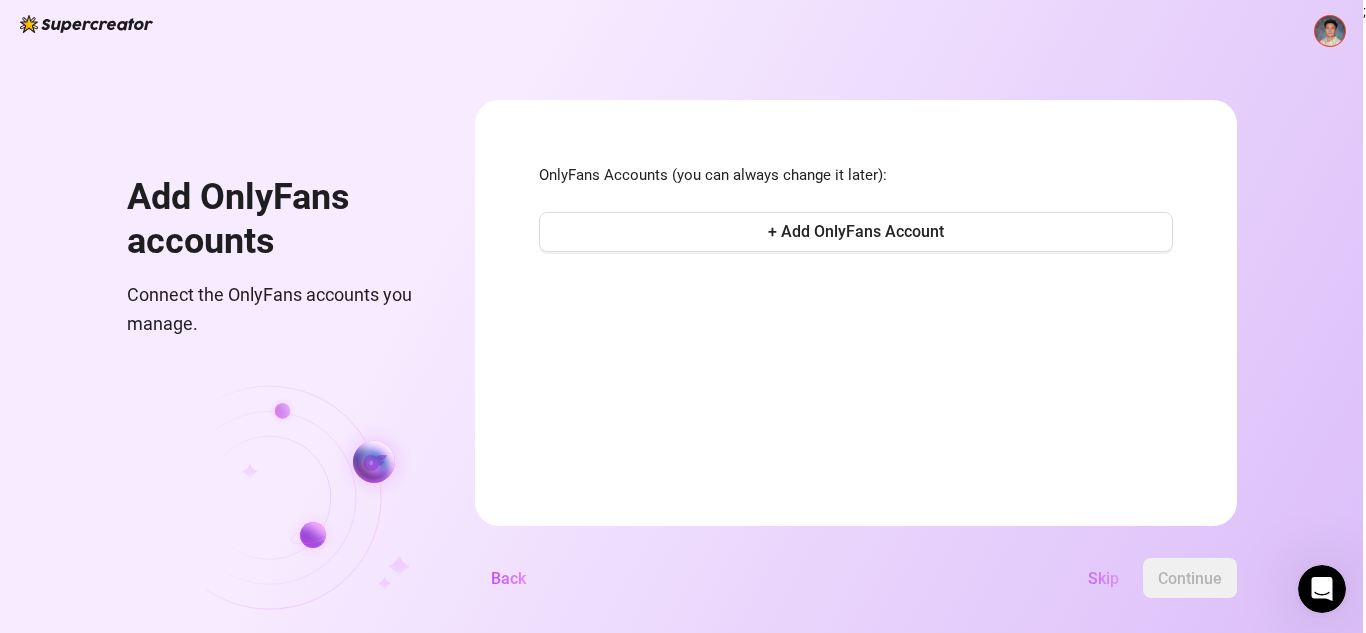 click on "Skip" at bounding box center (1103, 578) 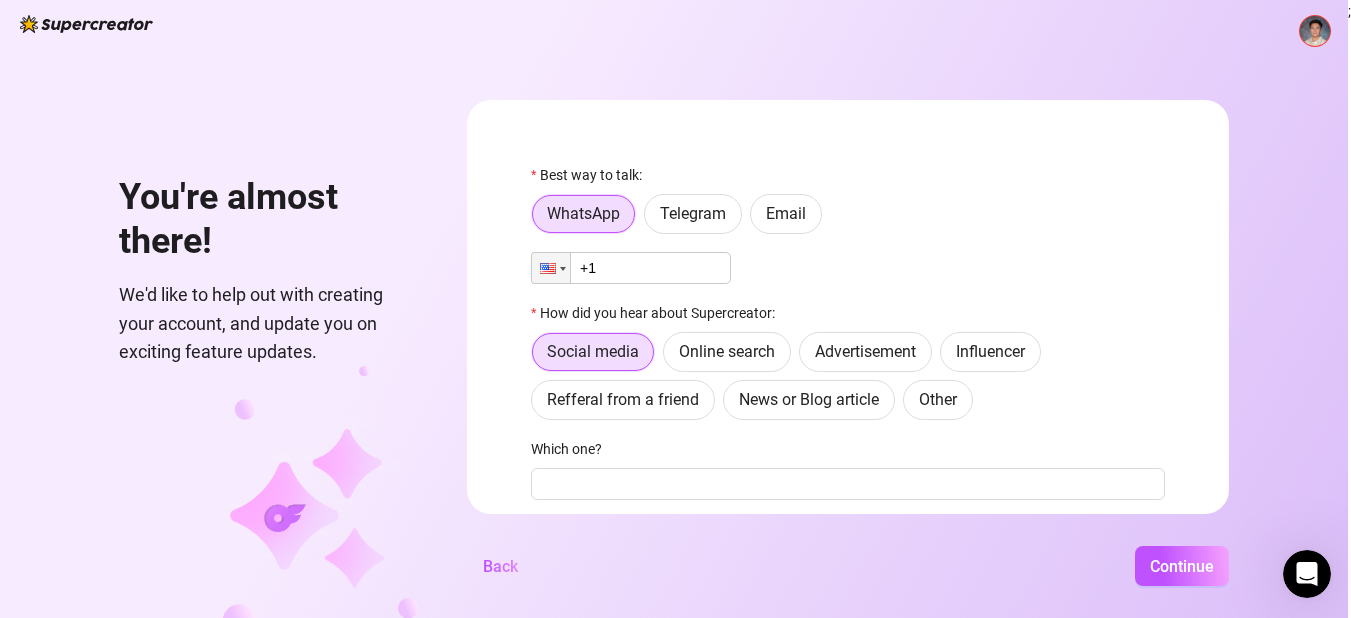 click on "Continue" at bounding box center (881, 566) 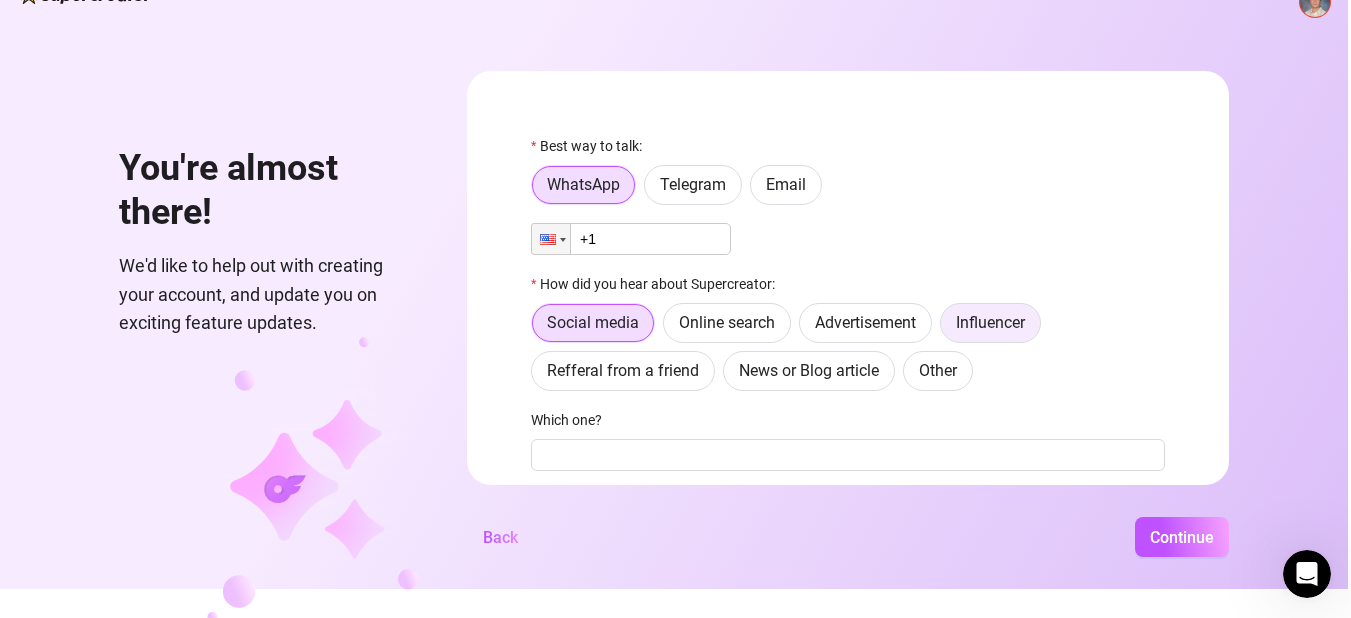 scroll, scrollTop: 41, scrollLeft: 0, axis: vertical 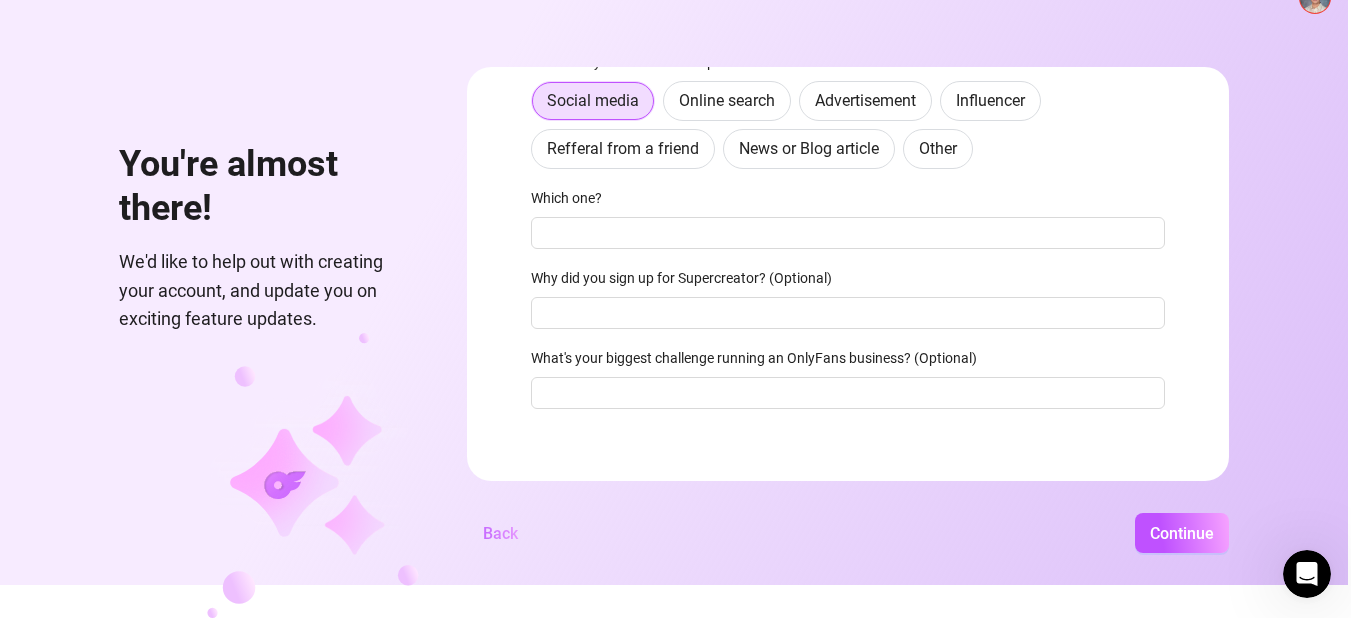 click on "Back" at bounding box center (500, 533) 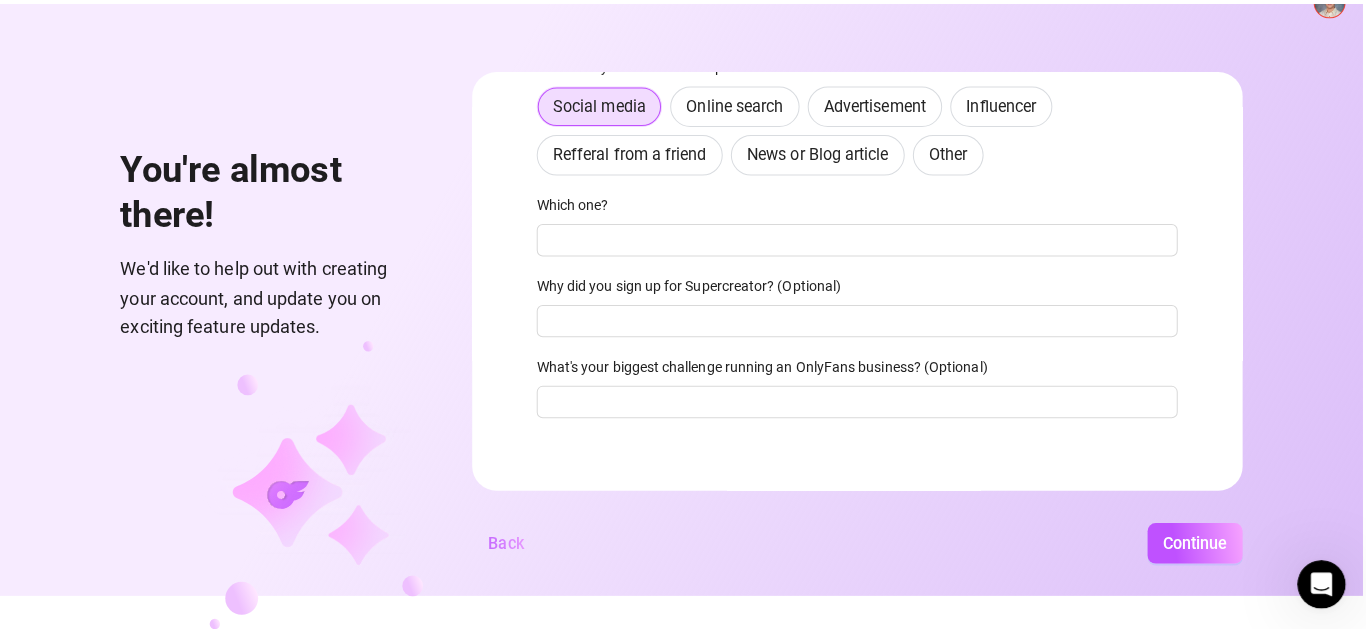 scroll, scrollTop: 0, scrollLeft: 0, axis: both 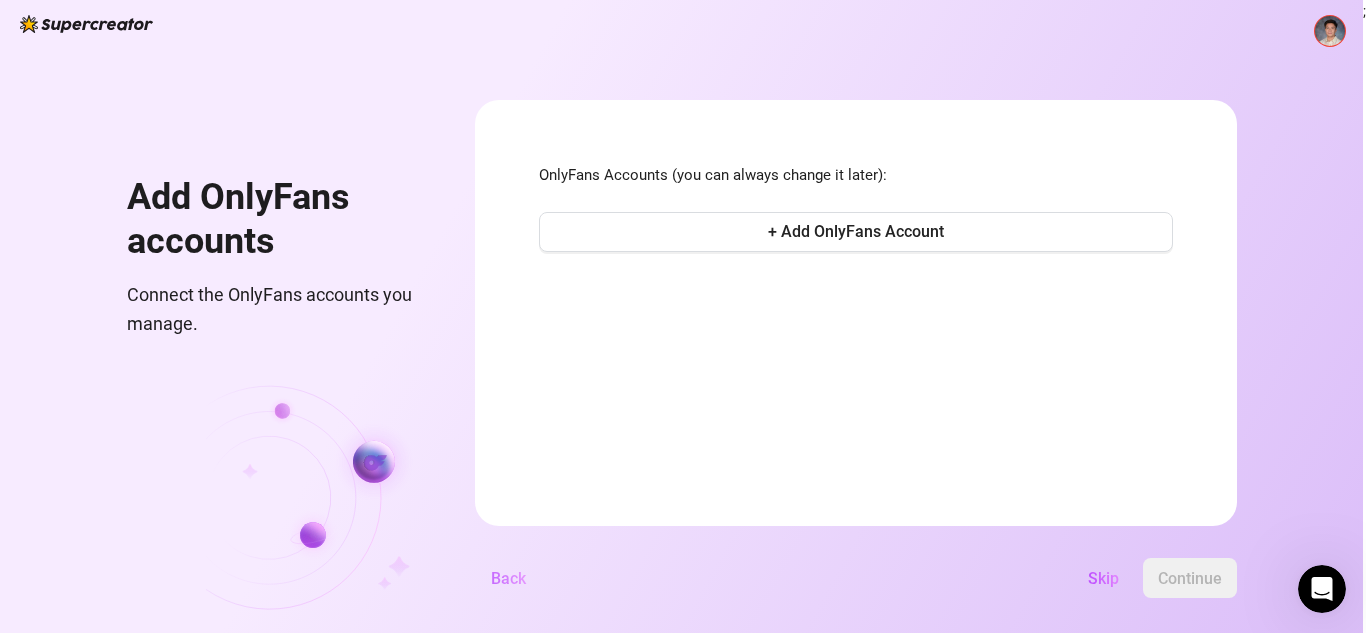 click on "Back" at bounding box center [508, 578] 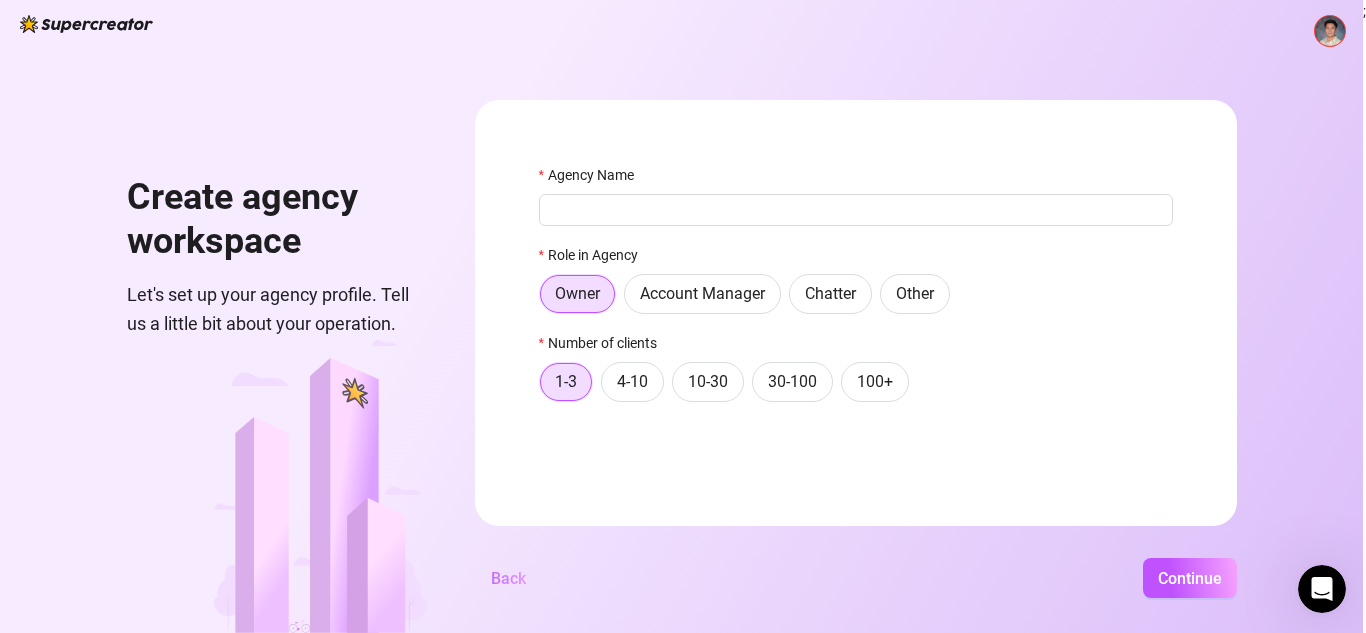 click on "Back" at bounding box center (508, 578) 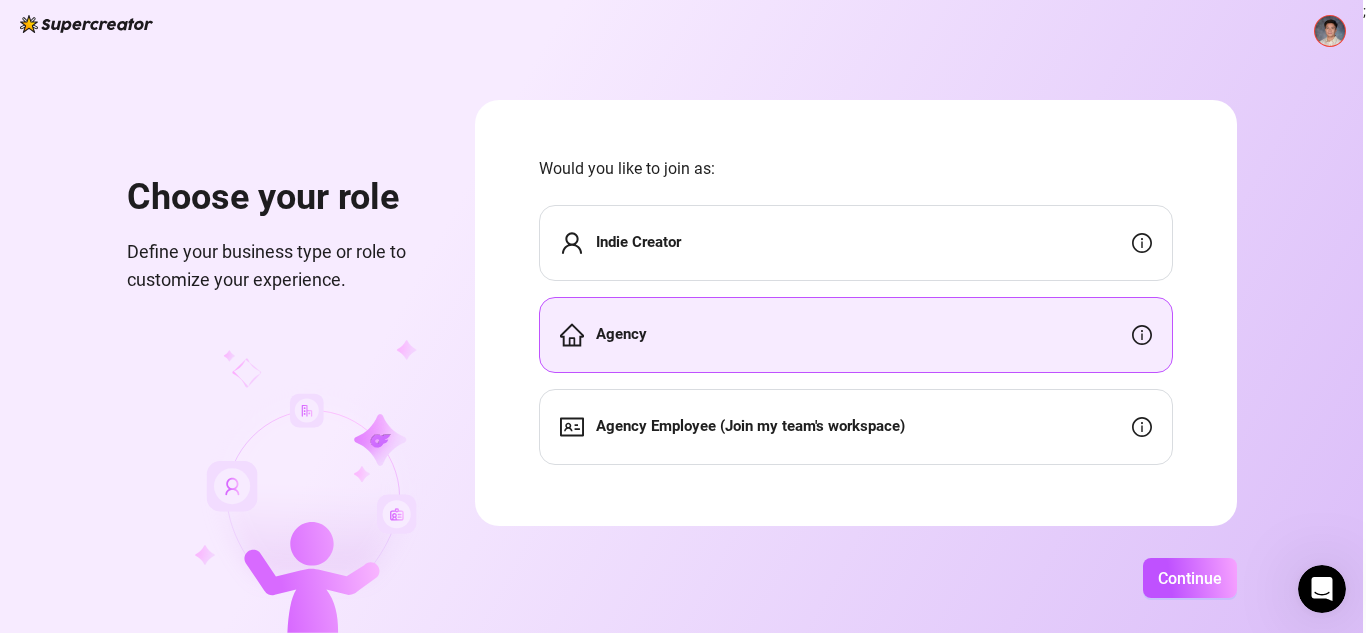 scroll, scrollTop: 11, scrollLeft: 0, axis: vertical 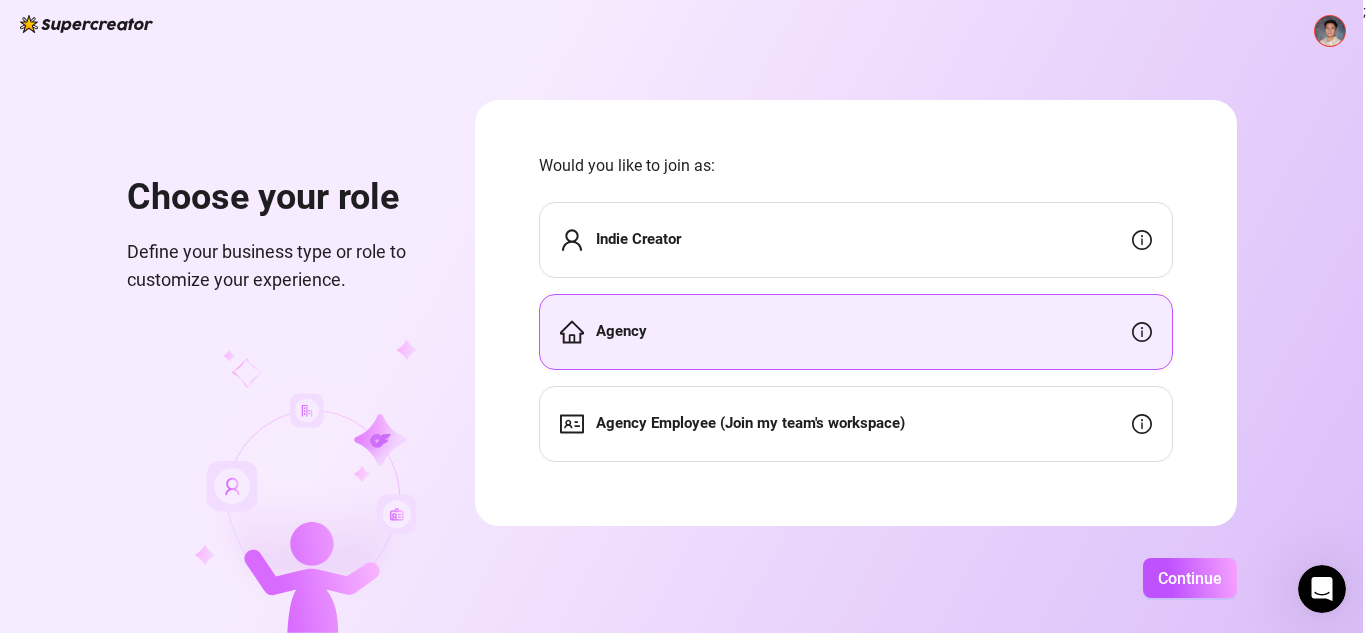 click on "Agency" at bounding box center [856, 332] 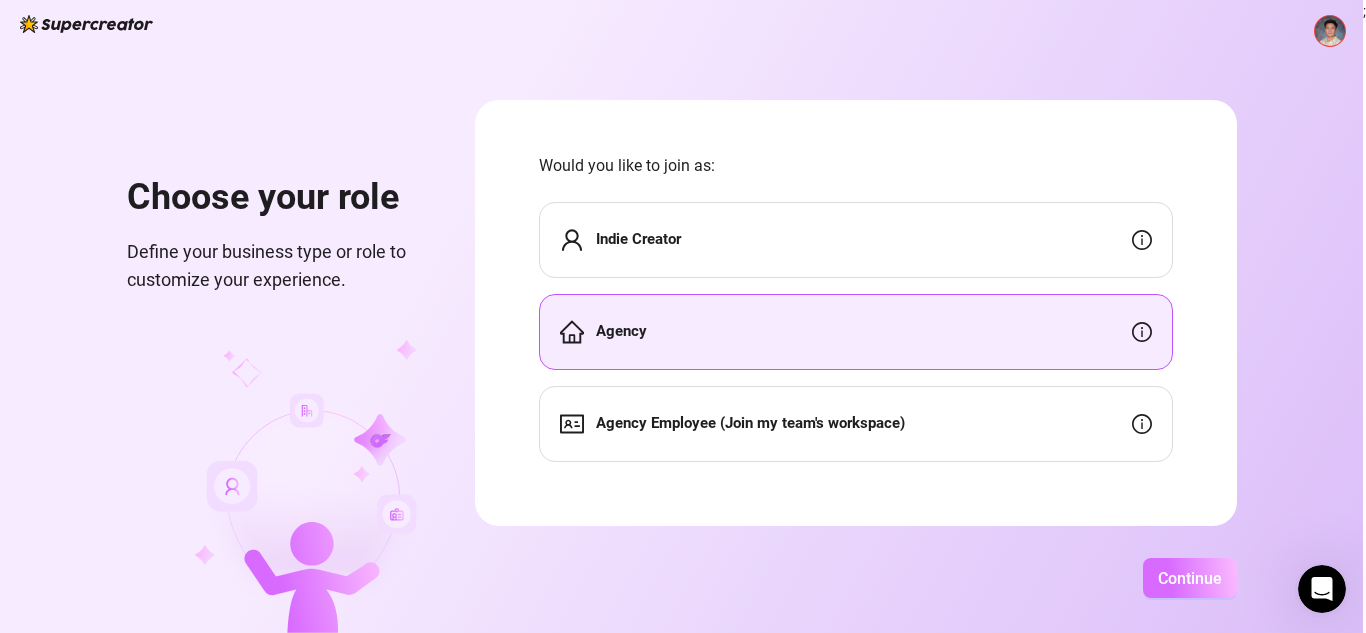 click on "Continue" at bounding box center [1190, 578] 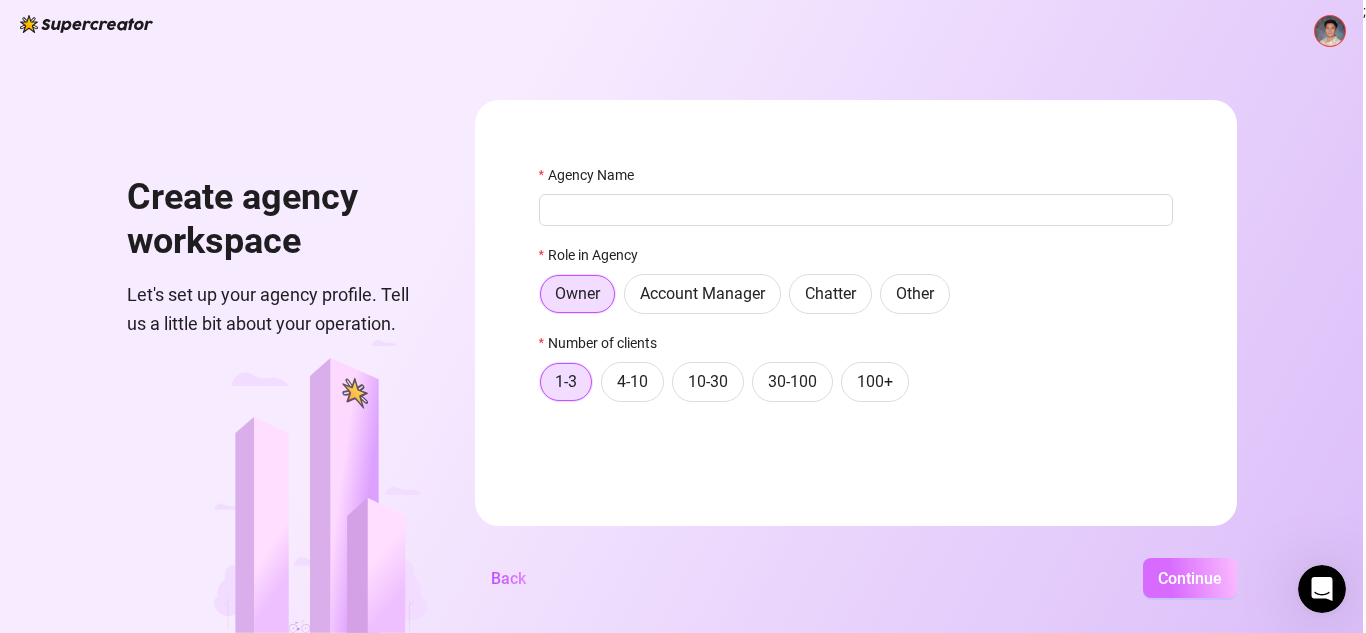 scroll, scrollTop: 0, scrollLeft: 0, axis: both 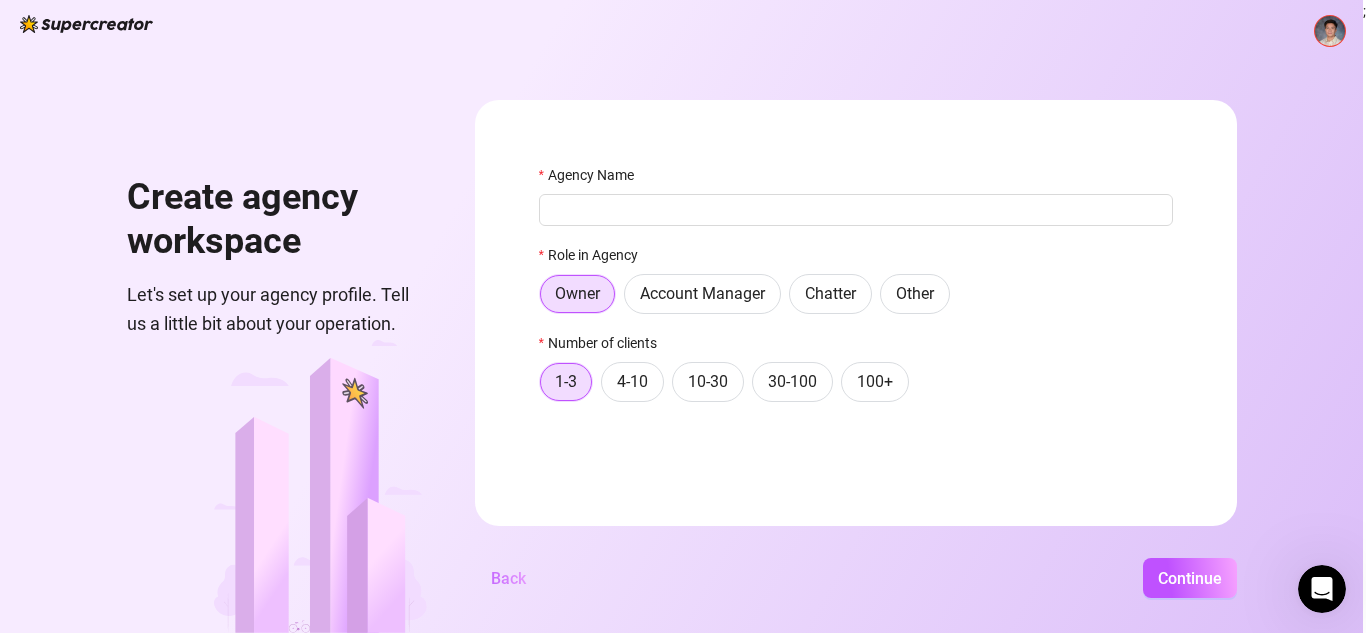 click on "Back" at bounding box center (508, 578) 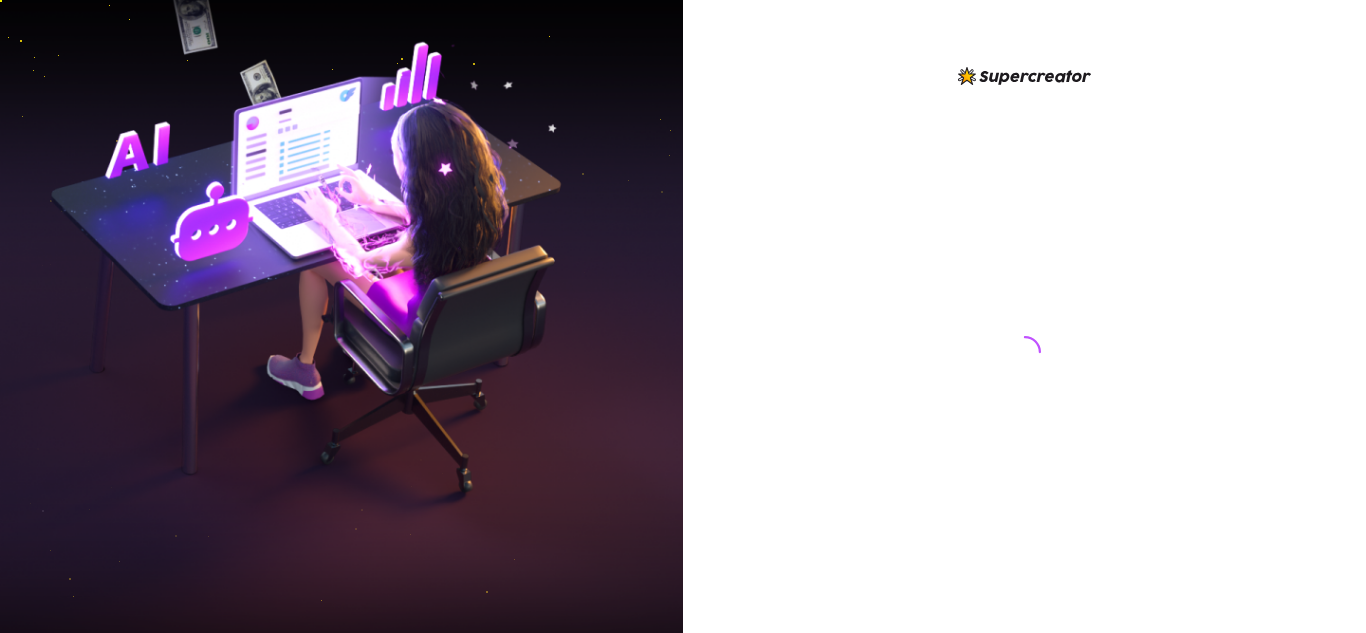 scroll, scrollTop: 0, scrollLeft: 0, axis: both 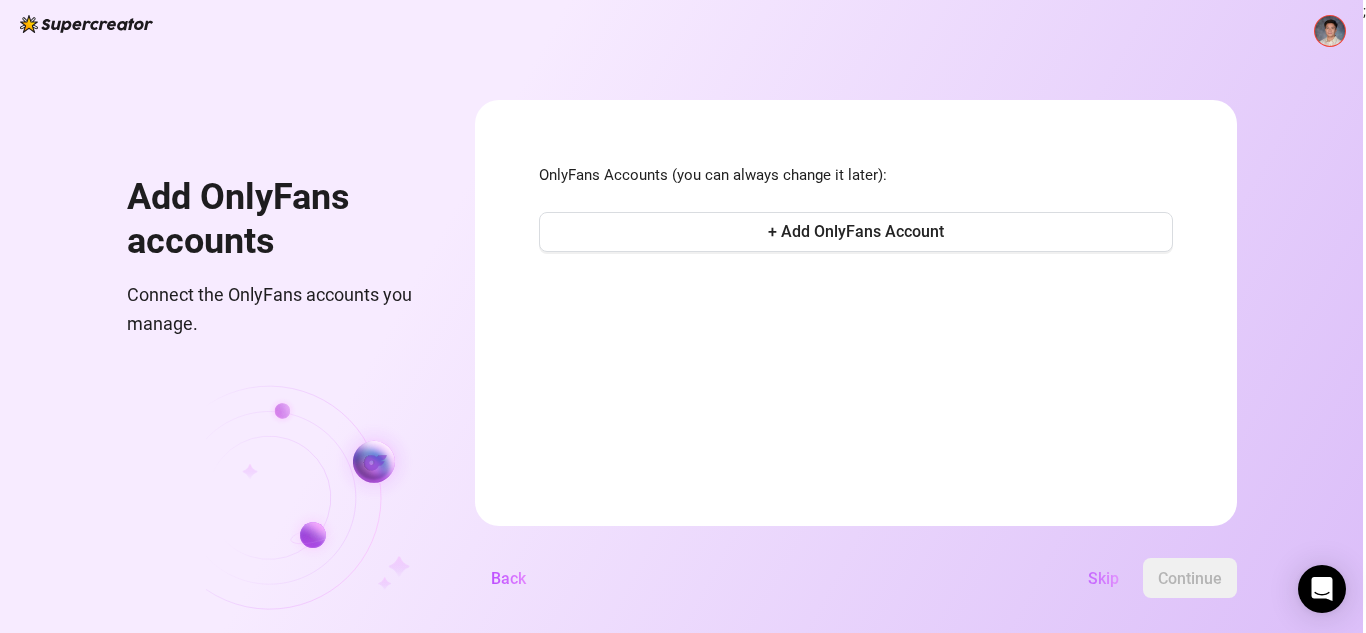 click on "Skip" at bounding box center (1103, 578) 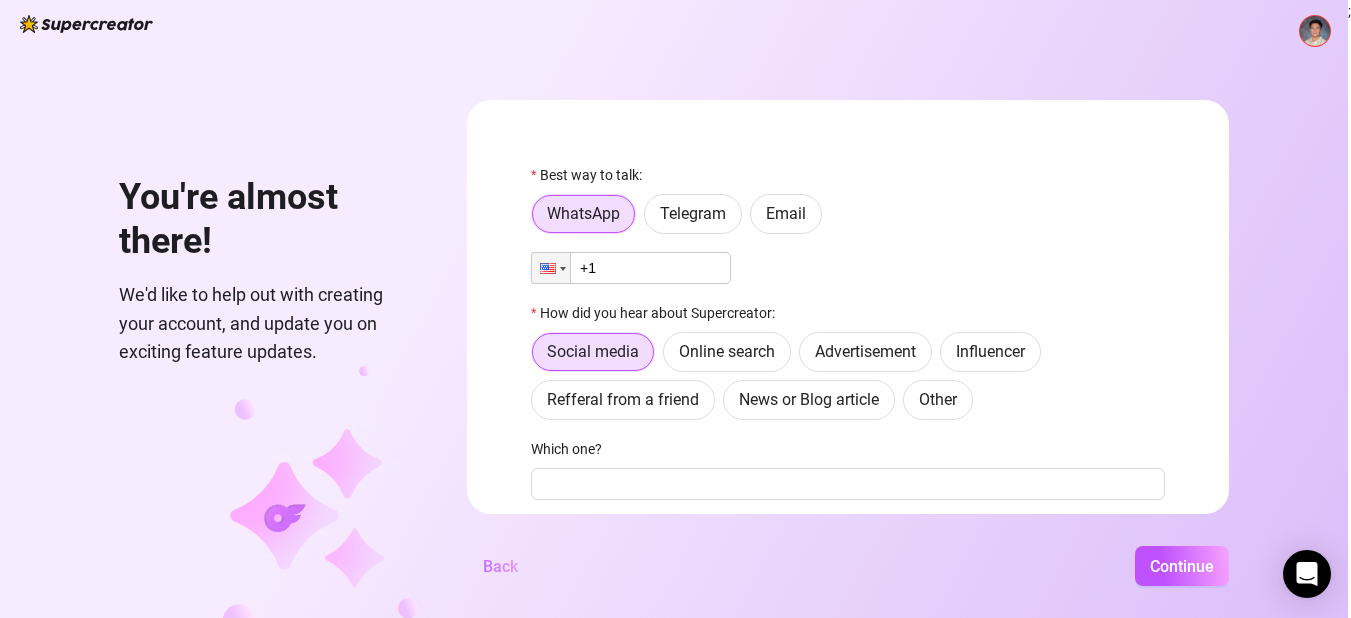 click on "Back" at bounding box center (500, 566) 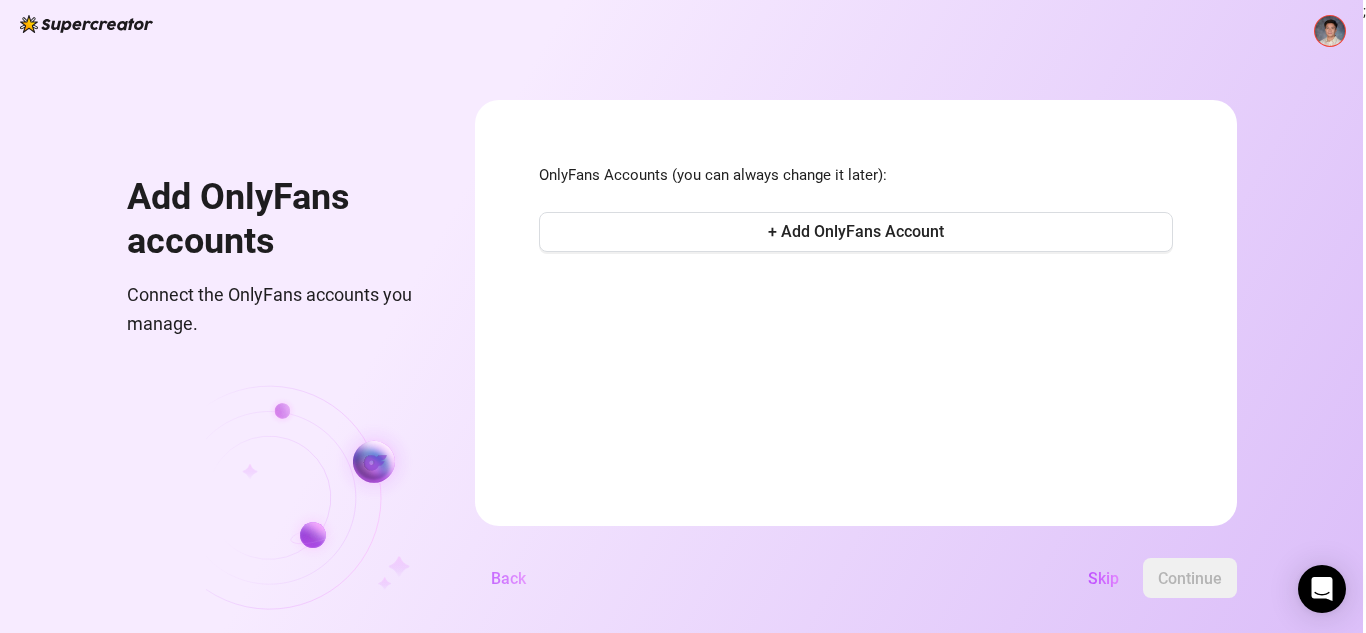 click on "Back" at bounding box center [508, 578] 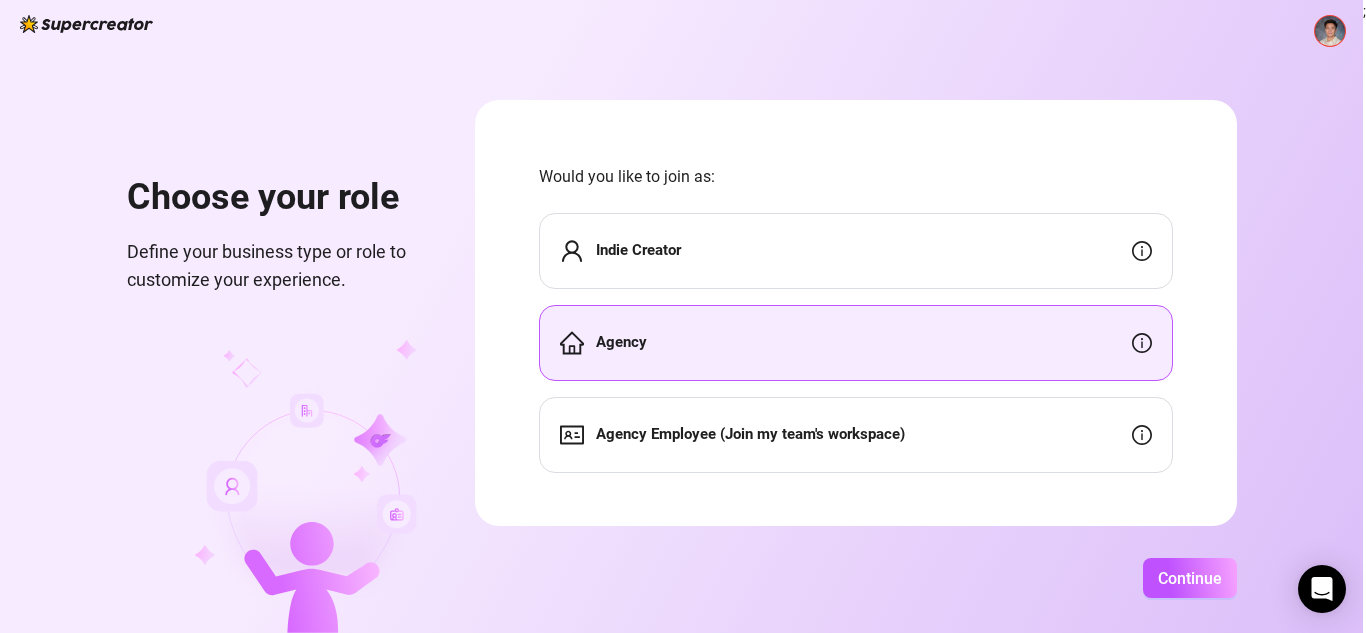 click on "Continue" at bounding box center [856, 578] 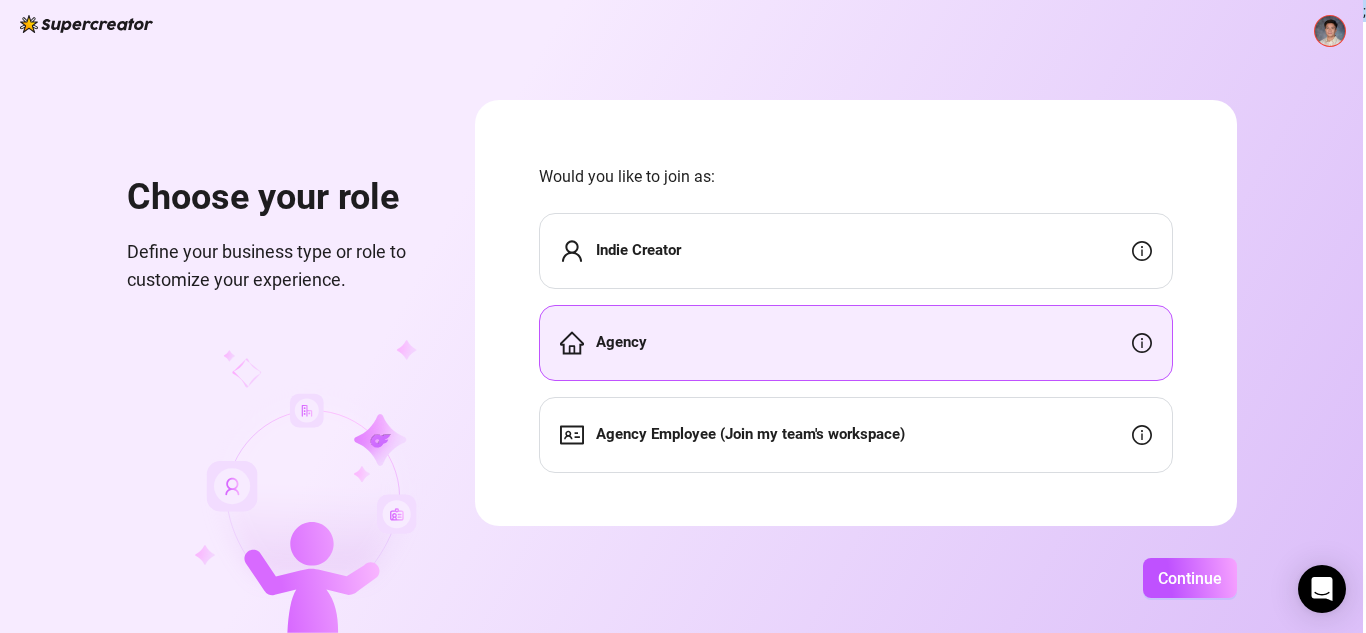 click on "Continue" at bounding box center (856, 578) 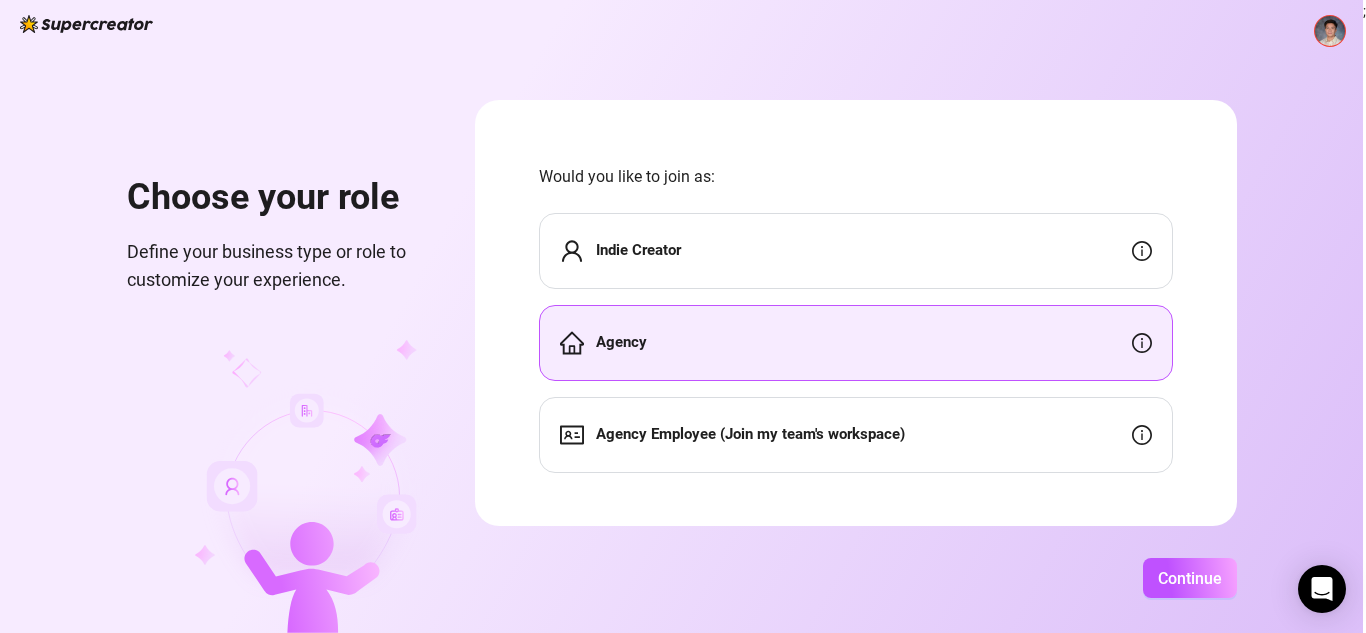 click on "Choose your role Define your business type or role to customize your experience. Would you like to join as: Indie Creator Agency Agency Employee (Join my team's workspace) Continue" at bounding box center [681, 316] 